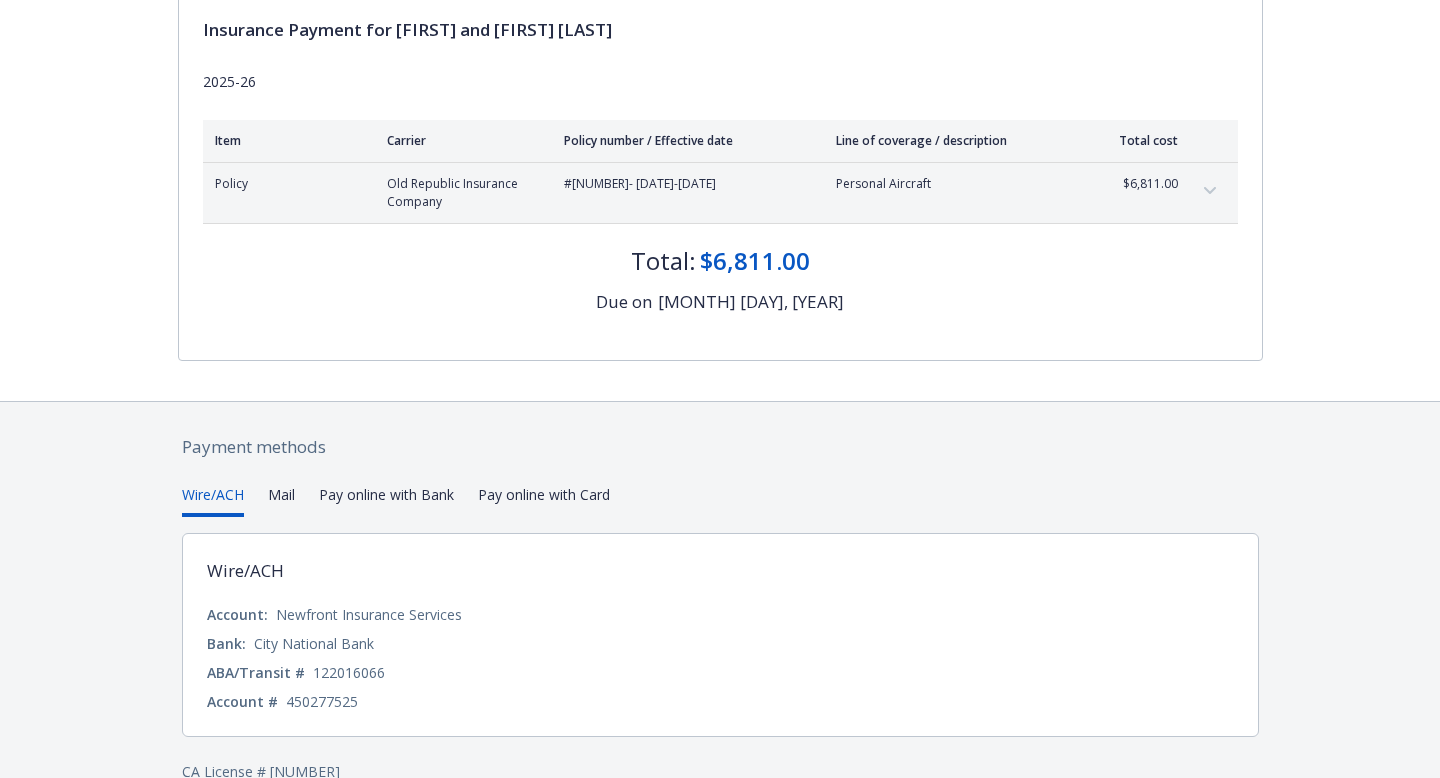 scroll, scrollTop: 304, scrollLeft: 0, axis: vertical 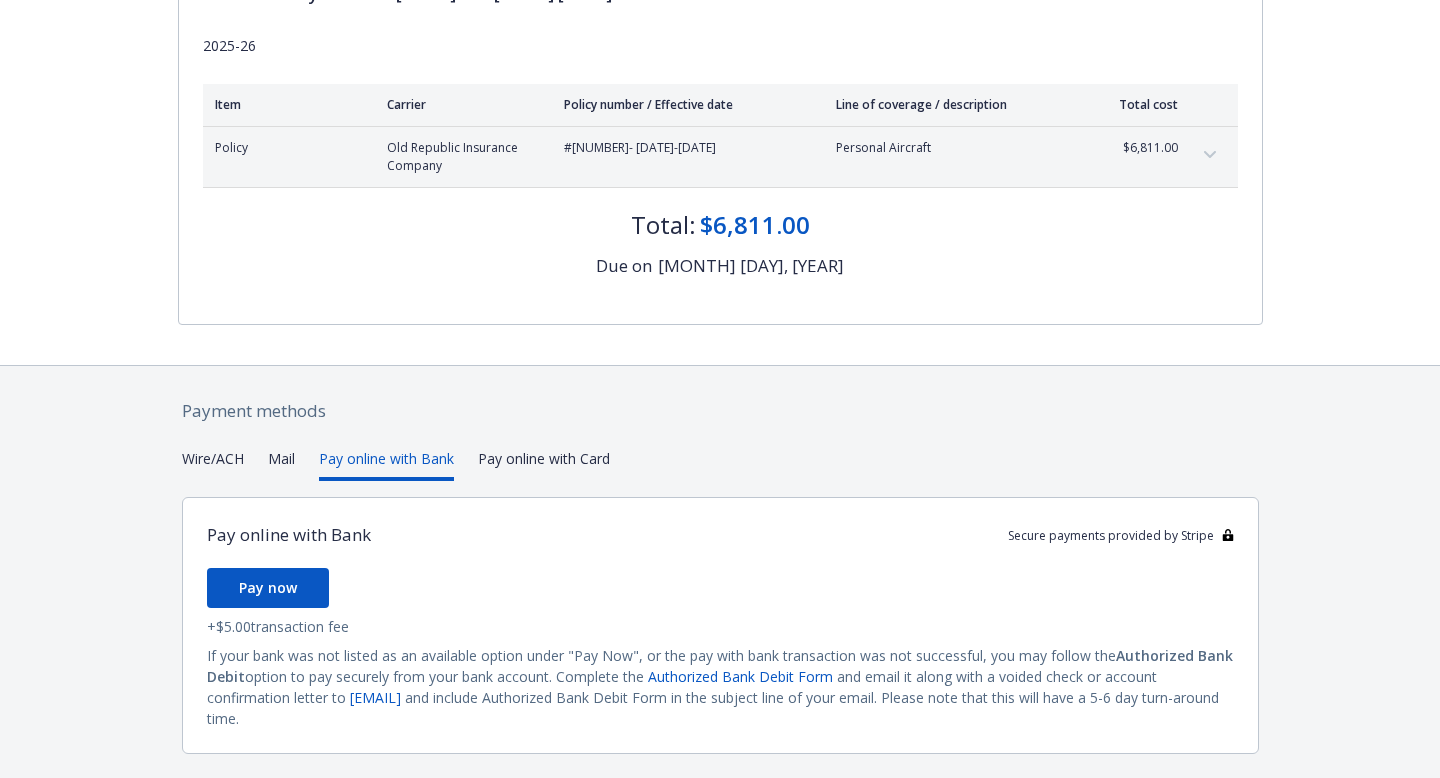click on "Pay online with Bank" at bounding box center [386, 464] 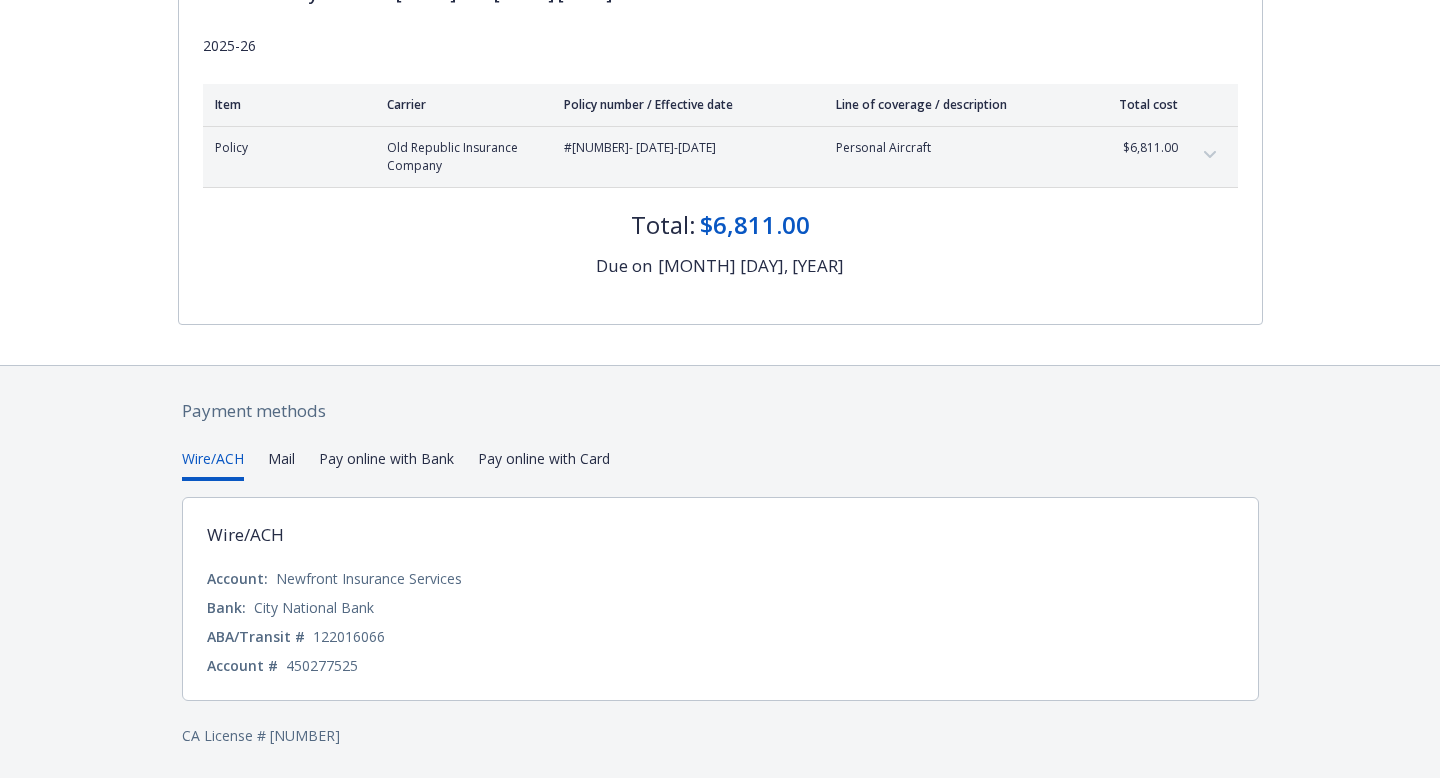 click on "Wire/ACH" at bounding box center [213, 464] 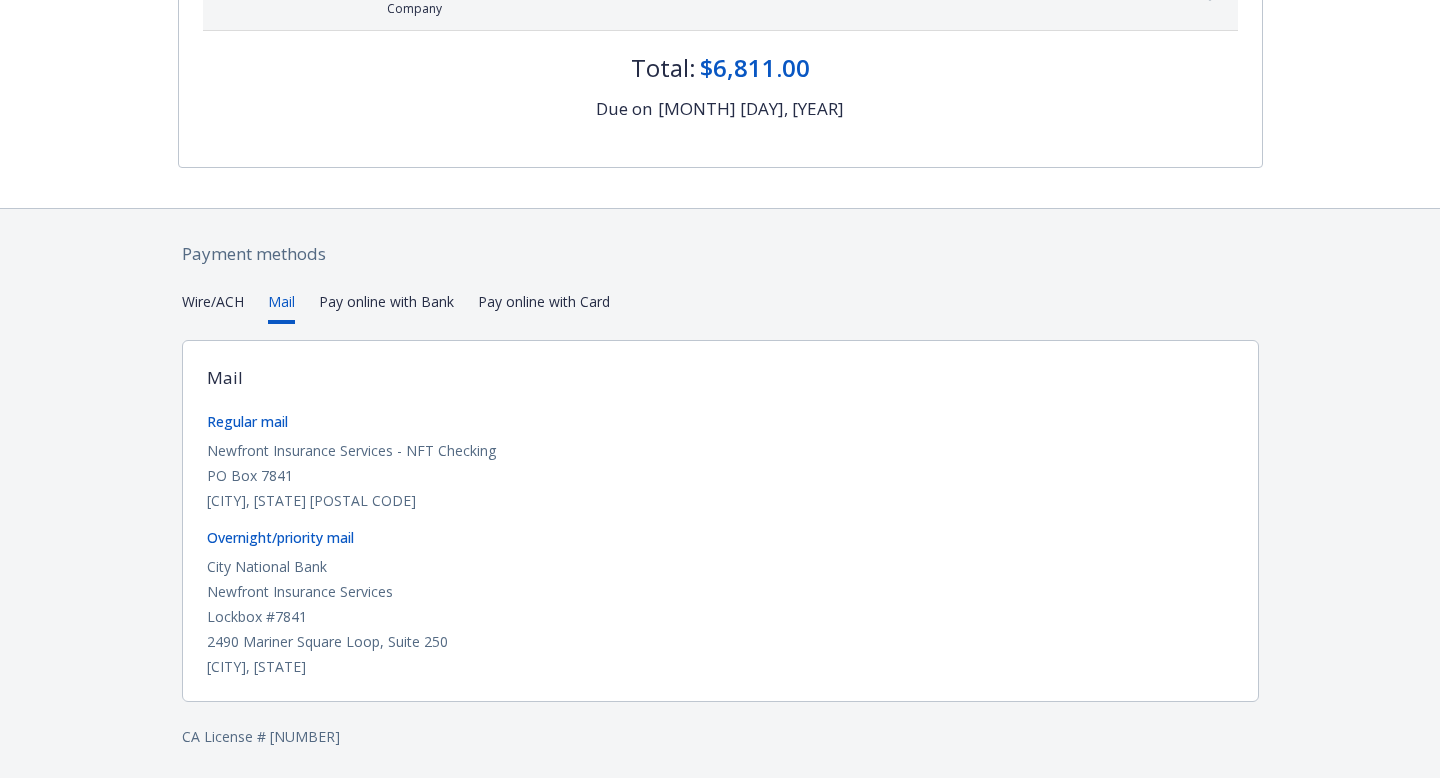 scroll, scrollTop: 462, scrollLeft: 0, axis: vertical 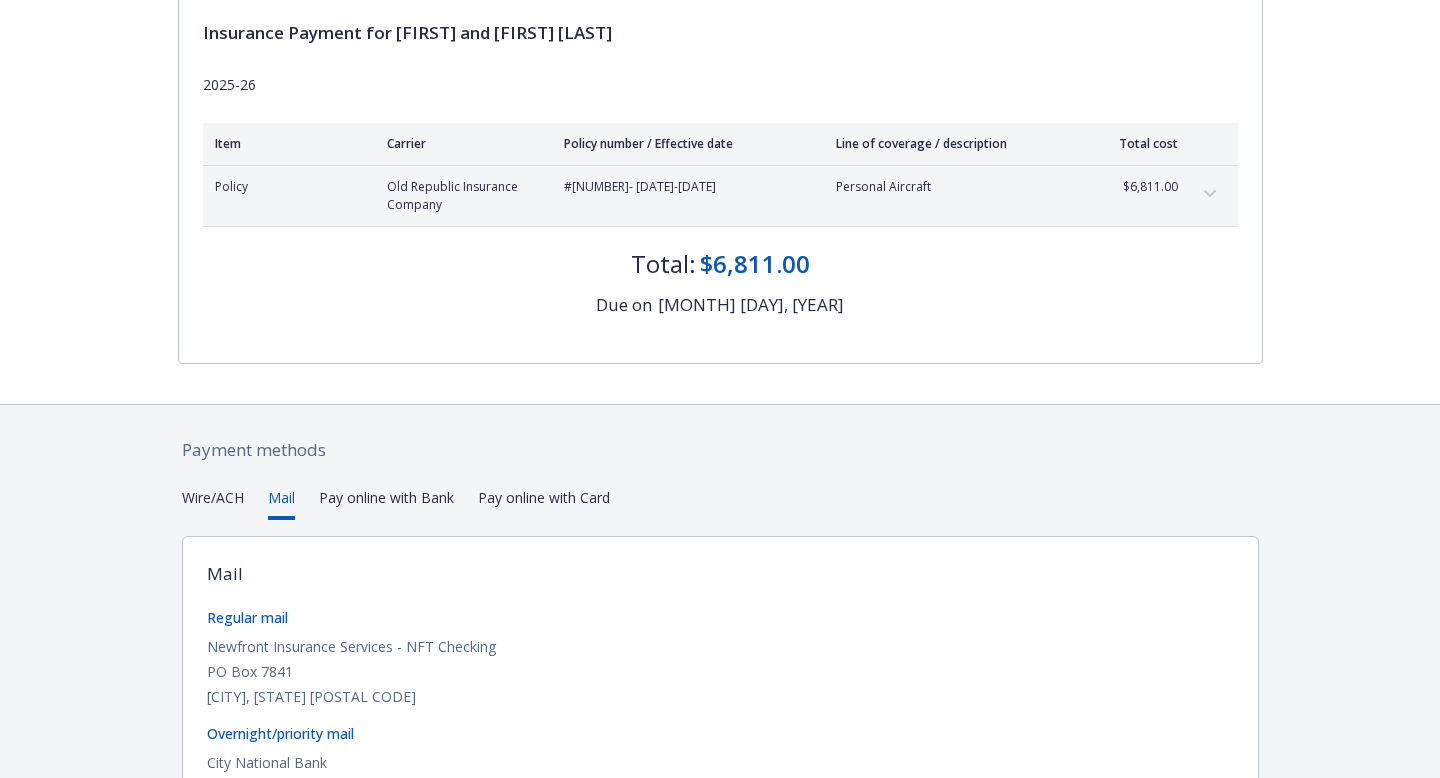 click on "Secure payments provided by Stripe Invoice ID:  [CREDIT CARD] Download Invoice Insurance Payment for [FIRST] and [FIRST] [LAST] [YEAR]-[YEAR] Item Carrier Policy number / Effective date Line of coverage / description Total cost Policy Old Republic Insurance Company #[NUMBER]  - [DATE]-[DATE] Personal Aircraft $[MONEY] Premium $[MONEY] Total: $[MONEY] Due on [MONTH] [DAY], [YEAR] Payment methods Wire/ACH Mail Pay online with Bank Pay online with Card Mail Mail Regular mail Newfront Insurance Services - NFT Checking PO Box [NUMBER] [CITY], [STATE] [POSTAL CODE] Overnight/priority mail City National Bank Newfront Insurance Services Lockbox #[NUMBER] [NUMBER], [NUMBER] [CITY], [STATE] CA License # [NUMBER]" at bounding box center (720, 355) 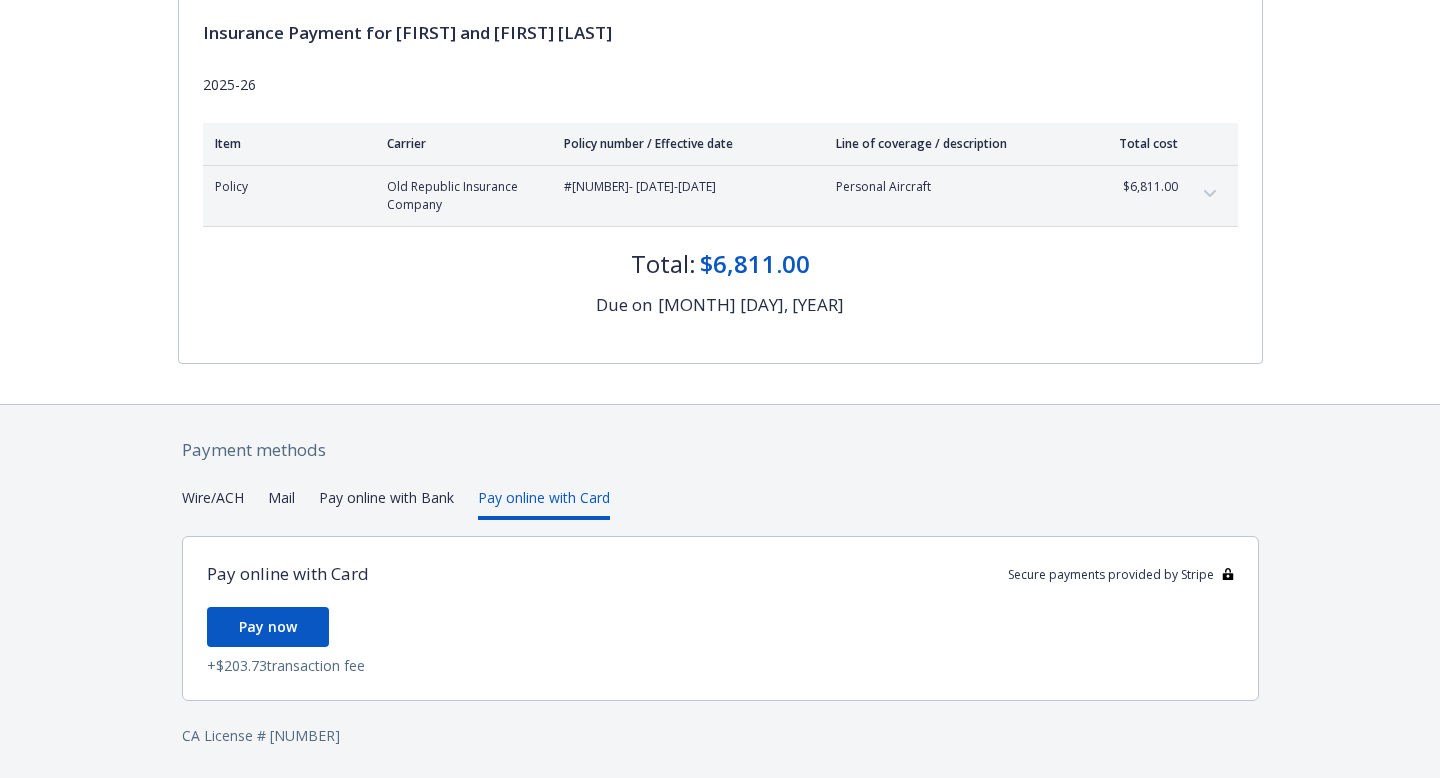 click on "Pay online with Bank" at bounding box center [386, 503] 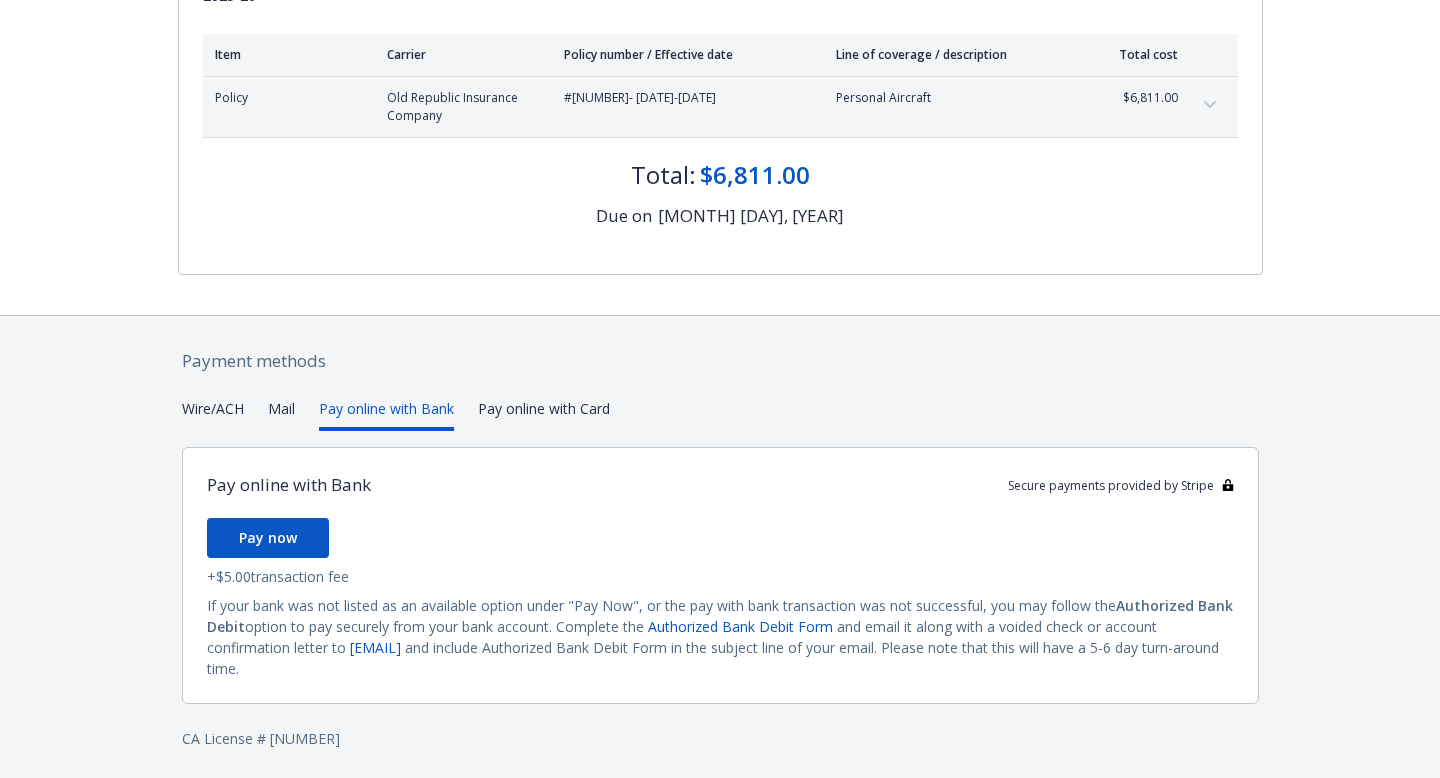 scroll, scrollTop: 355, scrollLeft: 0, axis: vertical 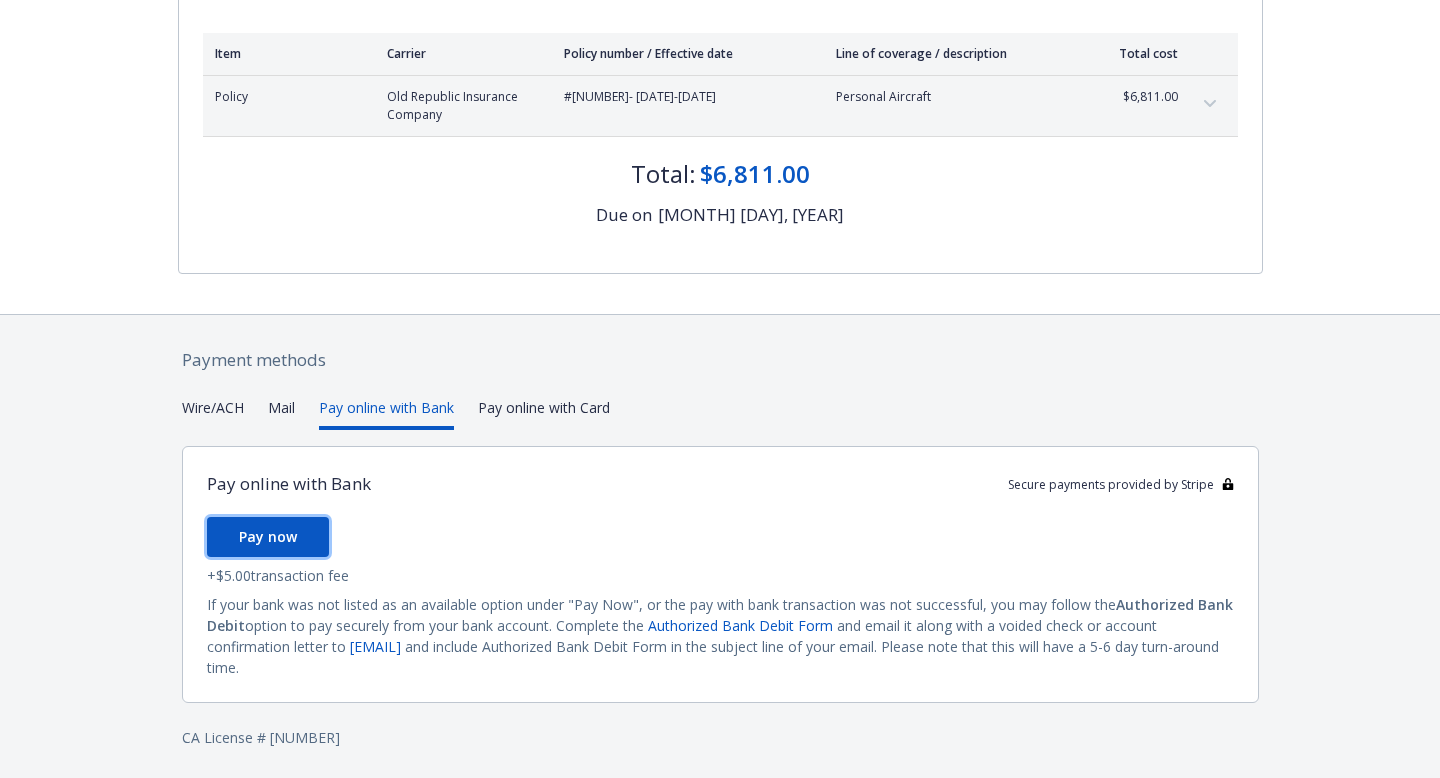 click on "Pay now" at bounding box center [268, 536] 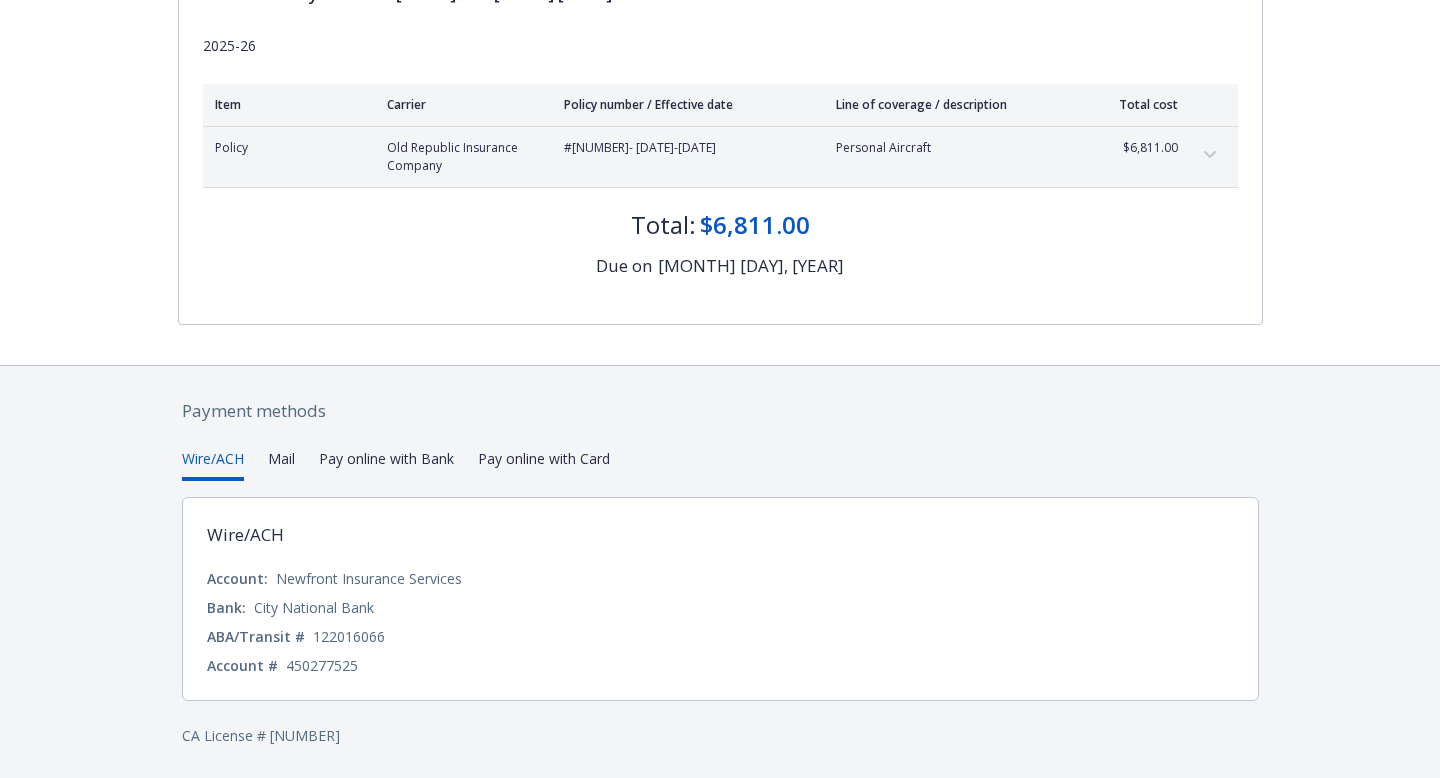 scroll, scrollTop: 304, scrollLeft: 0, axis: vertical 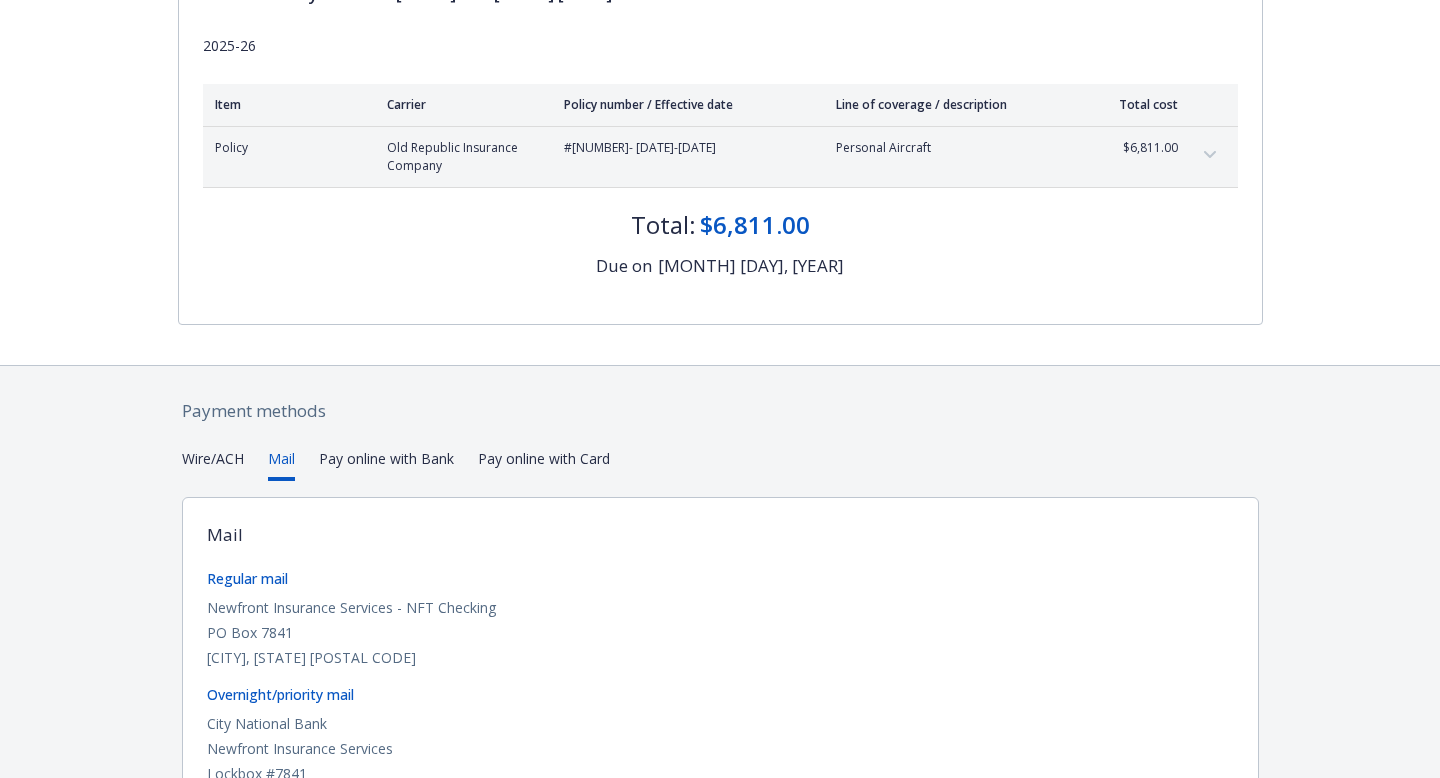 click on "Mail" at bounding box center [281, 464] 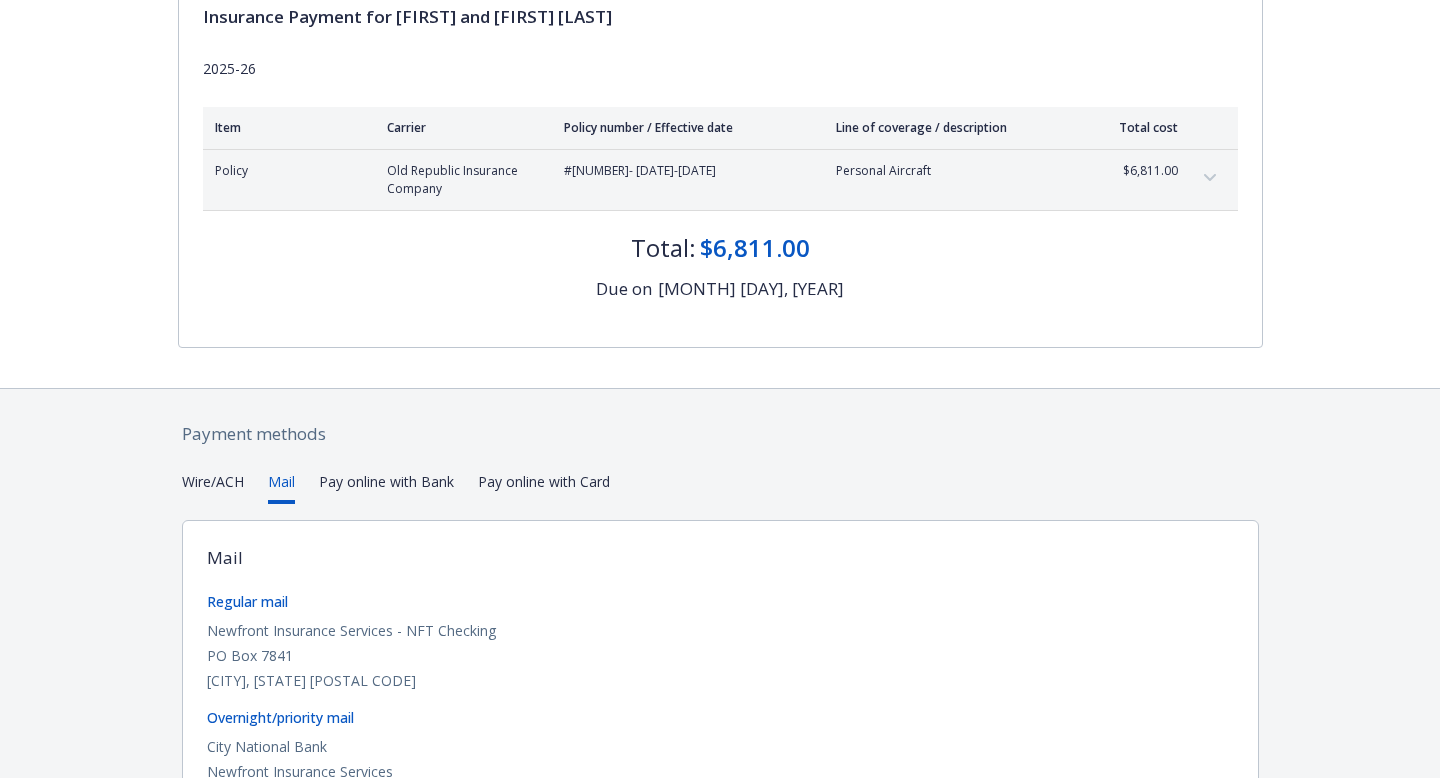 scroll, scrollTop: 0, scrollLeft: 0, axis: both 